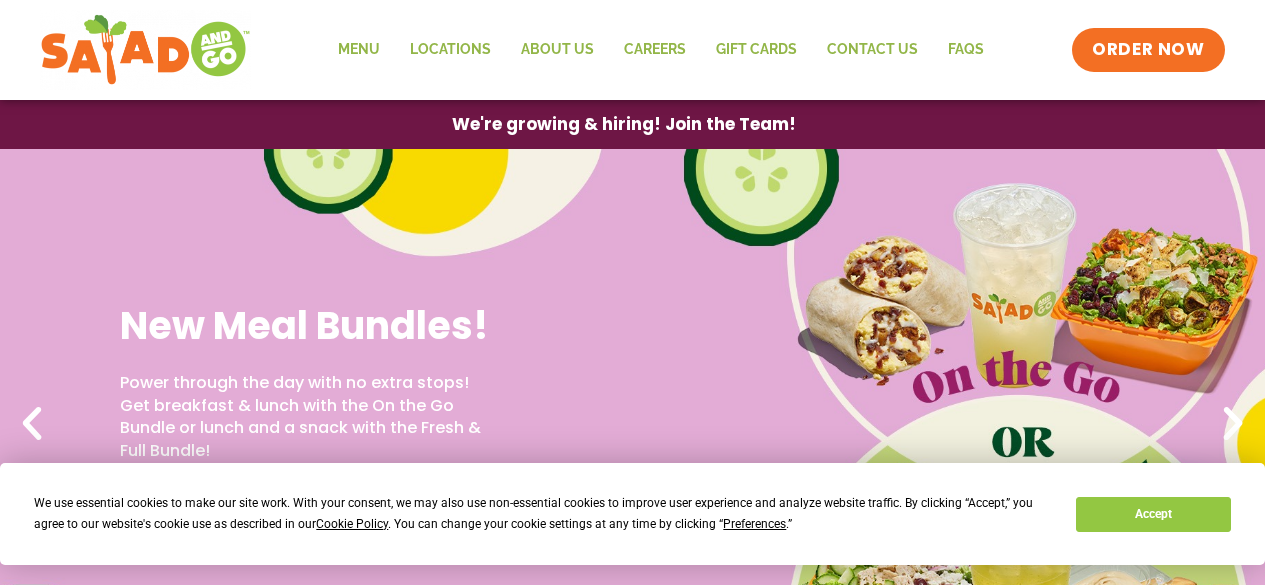 scroll, scrollTop: 0, scrollLeft: 0, axis: both 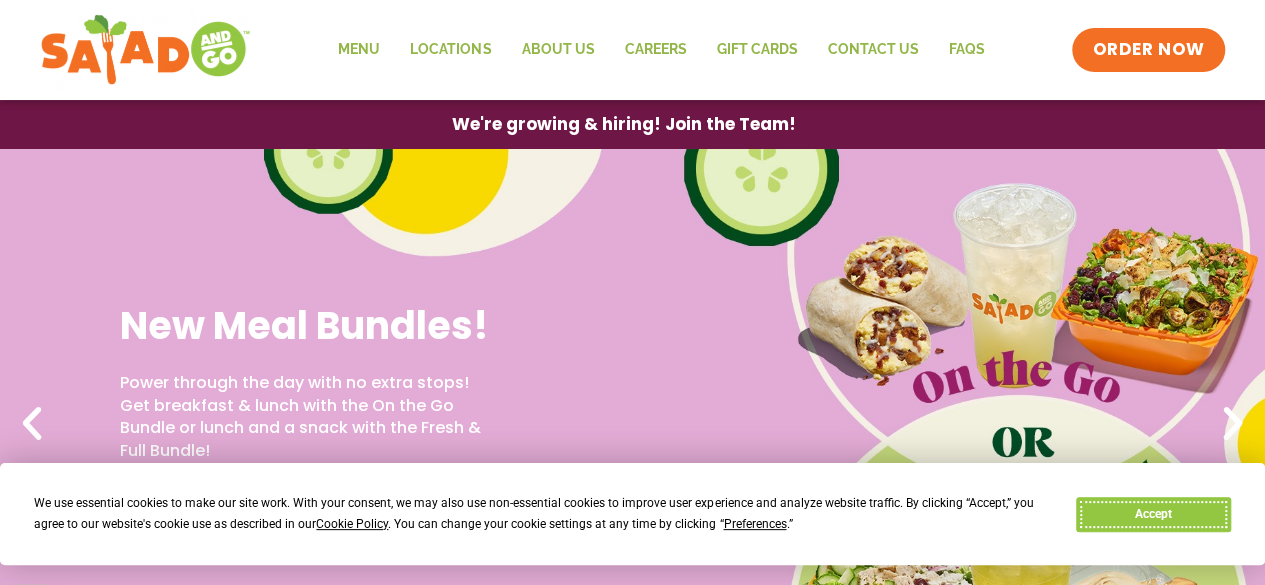 click on "Accept" at bounding box center [1153, 514] 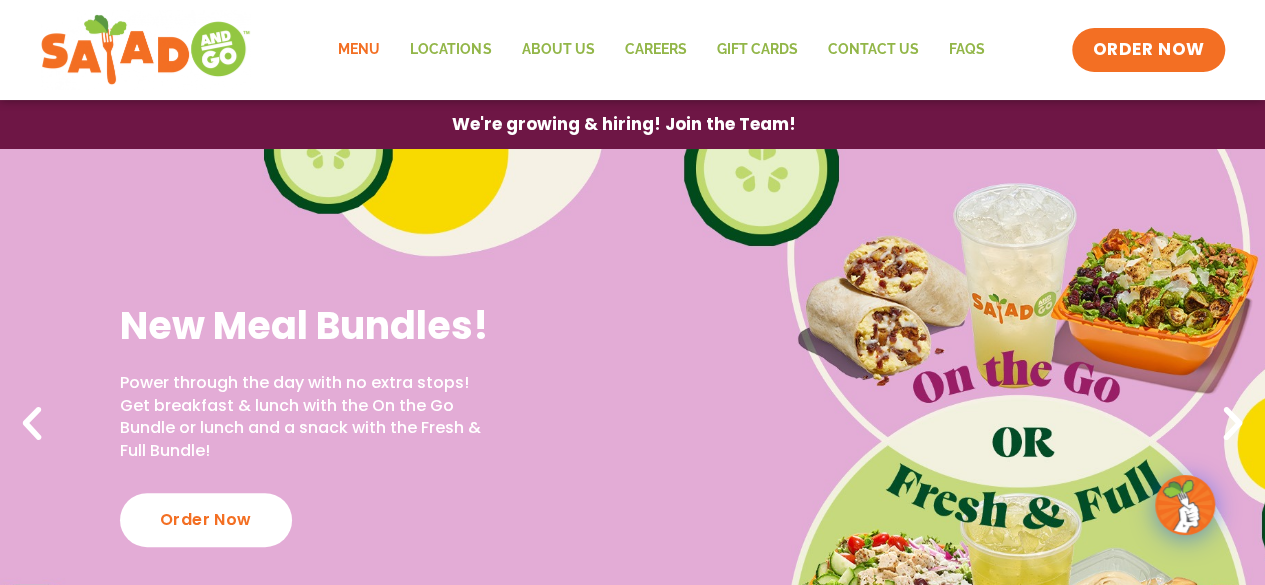 click on "Menu" 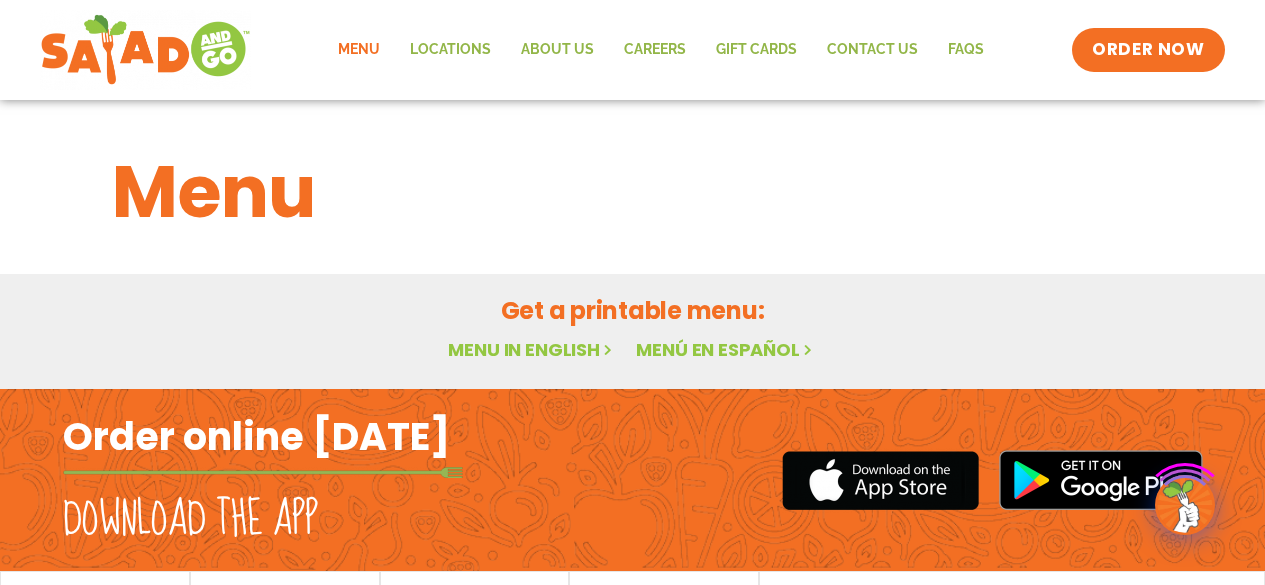 scroll, scrollTop: 0, scrollLeft: 0, axis: both 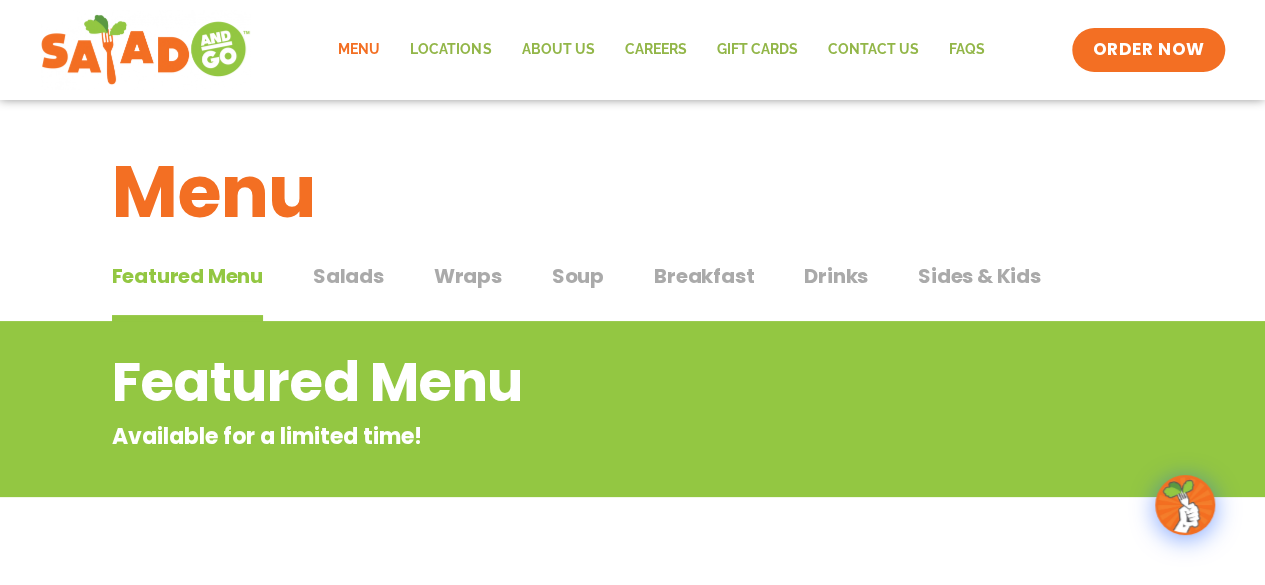 click on "Salads" at bounding box center (348, 276) 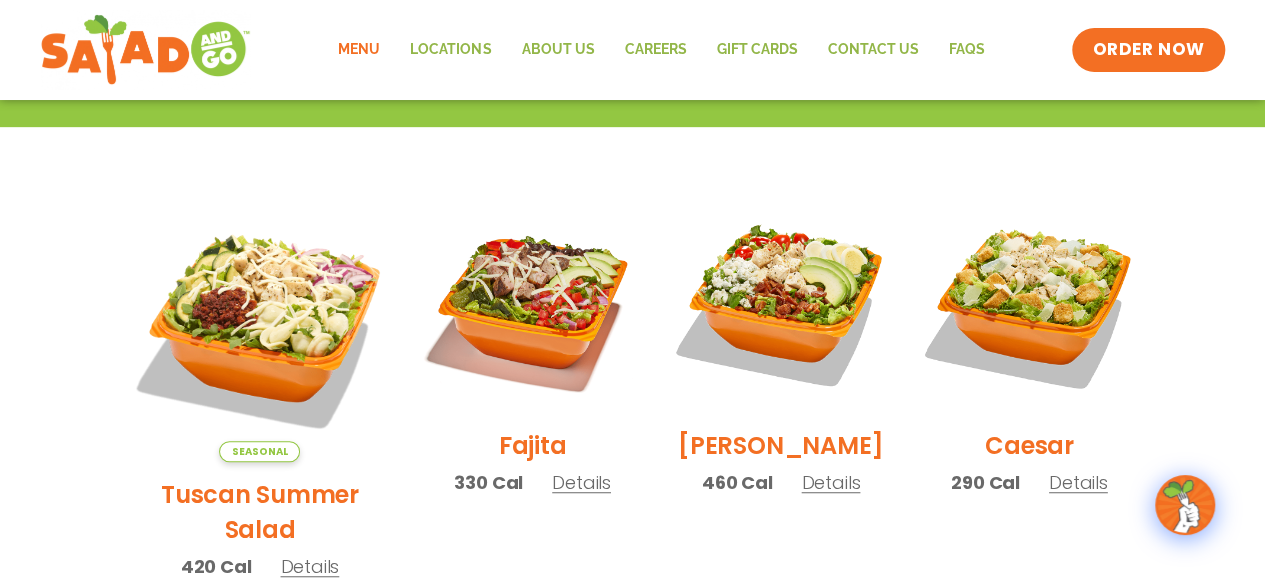 scroll, scrollTop: 500, scrollLeft: 0, axis: vertical 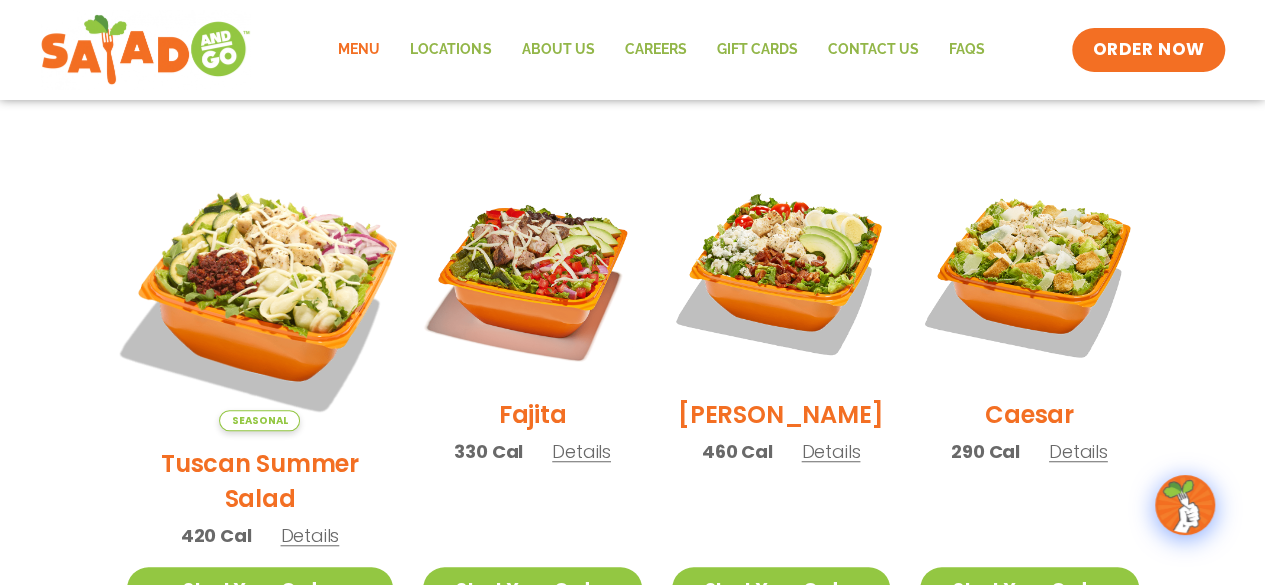 click at bounding box center (259, 297) 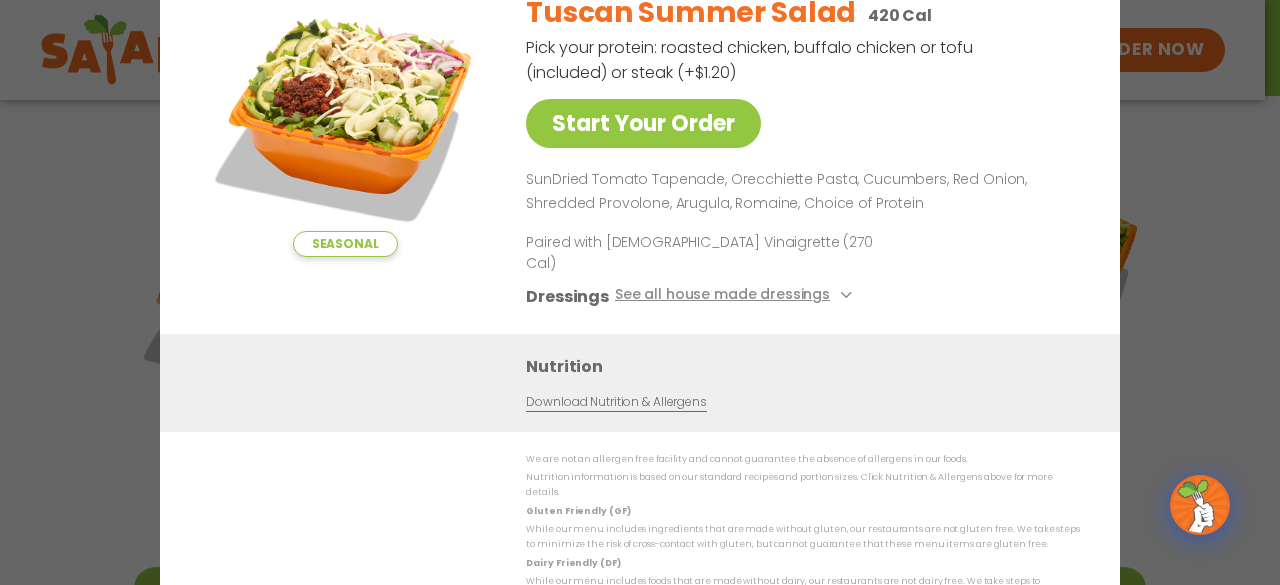 click on "Seasonal   Start Your Order Tuscan Summer Salad  420 Cal  Pick your protein: roasted chicken, buffalo chicken or tofu (included) or steak (+$1.20)   Start Your Order SunDried Tomato Tapenade, Orecchiette Pasta, Cucumbers, Red Onion, Shredded Provolone, Arugula, Romaine, Choice of Protein Paired with Italian Vinaigrette (270 Cal) Dressings   See all house made dressings    Italian Vinaigrette   Balsamic Vinaigrette GF DF V   BBQ Ranch GF   Caesar GF   Creamy Blue Cheese GF   Creamy Greek GF   Jalapeño Ranch GF   Ranch GF   Thai Peanut GF DF Nutrition   Download Nutrition & Allergens We are not an allergen free facility and cannot guarantee the absence of allergens in our foods. Nutrition information is based on our standard recipes and portion sizes. Click Nutrition & Allergens above for more details. Gluten Friendly (GF) Dairy Friendly (DF)" at bounding box center [640, 292] 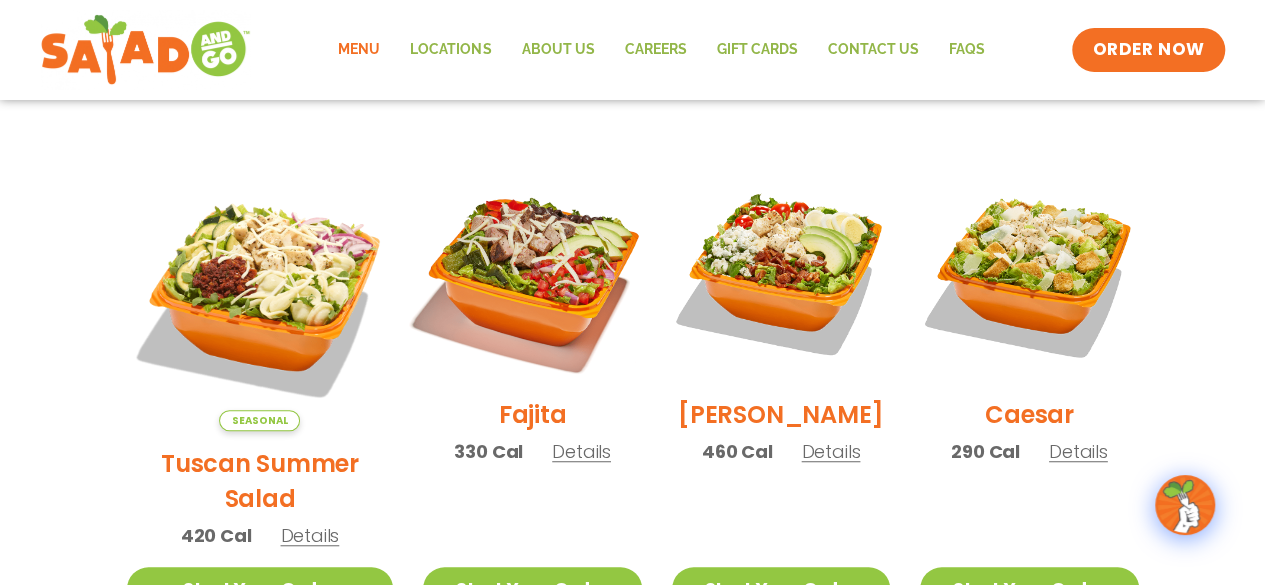 click at bounding box center [532, 273] 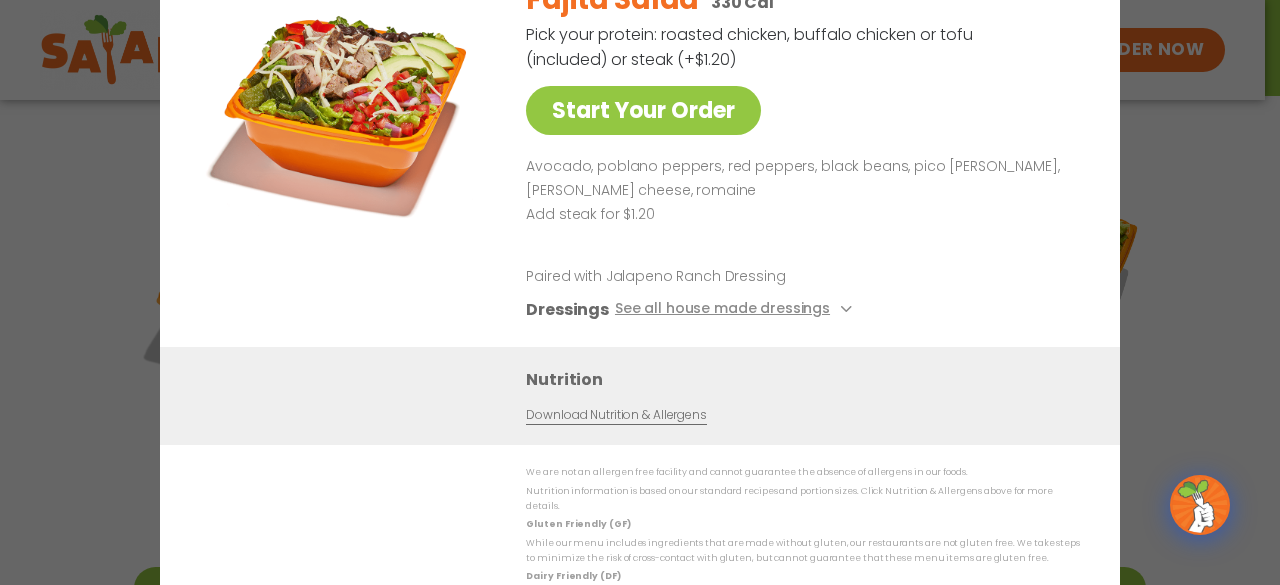 click on "Start Your Order Fajita Salad  330 Cal  Pick your protein: roasted chicken, buffalo chicken or tofu (included) or steak (+$1.20)   Start Your Order Avocado, poblano peppers, red peppers, black beans, pico de gallo, pepper jack cheese, romaine Add steak for $1.20   Paired with Jalapeno Ranch Dressing Dressings   See all house made dressings    Balsamic Vinaigrette GF DF V   BBQ Ranch GF   Caesar GF   Creamy Blue Cheese GF   Creamy Greek GF   Jalapeño Ranch GF   Ranch GF   Thai Peanut GF DF Nutrition   Download Nutrition & Allergens We are not an allergen free facility and cannot guarantee the absence of allergens in our foods. Nutrition information is based on our standard recipes and portion sizes. Click Nutrition & Allergens above for more details. Gluten Friendly (GF) While our menu includes ingredients that are made without gluten, our restaurants are not gluten free. We take steps to minimize the risk of cross-contact with gluten, but cannot guarantee that these menu items are gluten free." at bounding box center (640, 292) 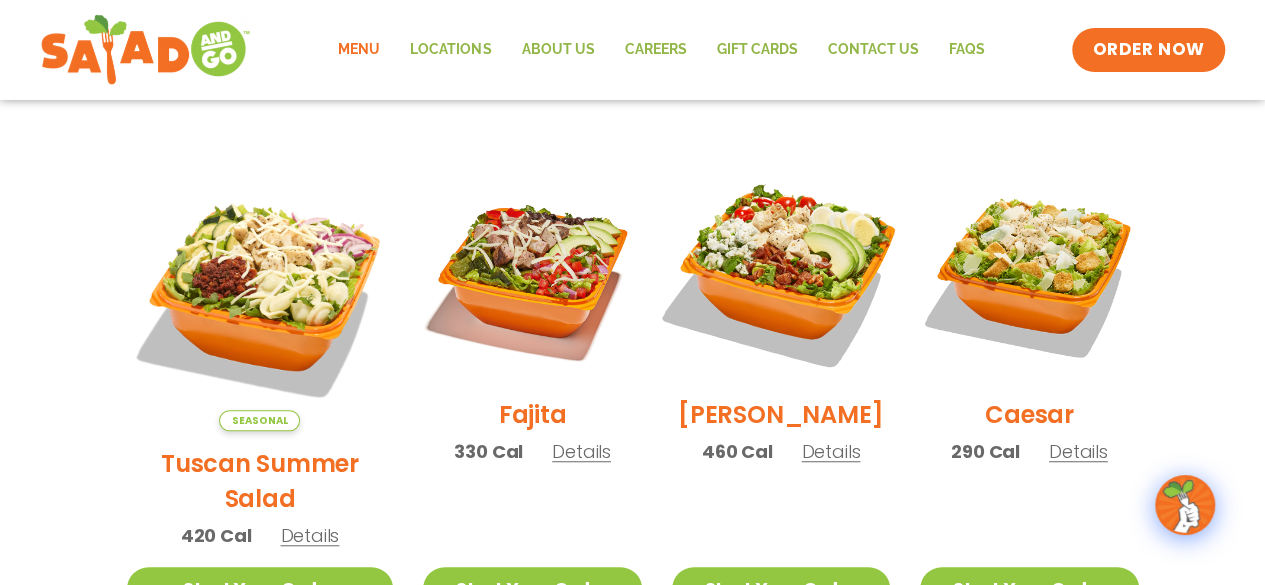 click at bounding box center [781, 273] 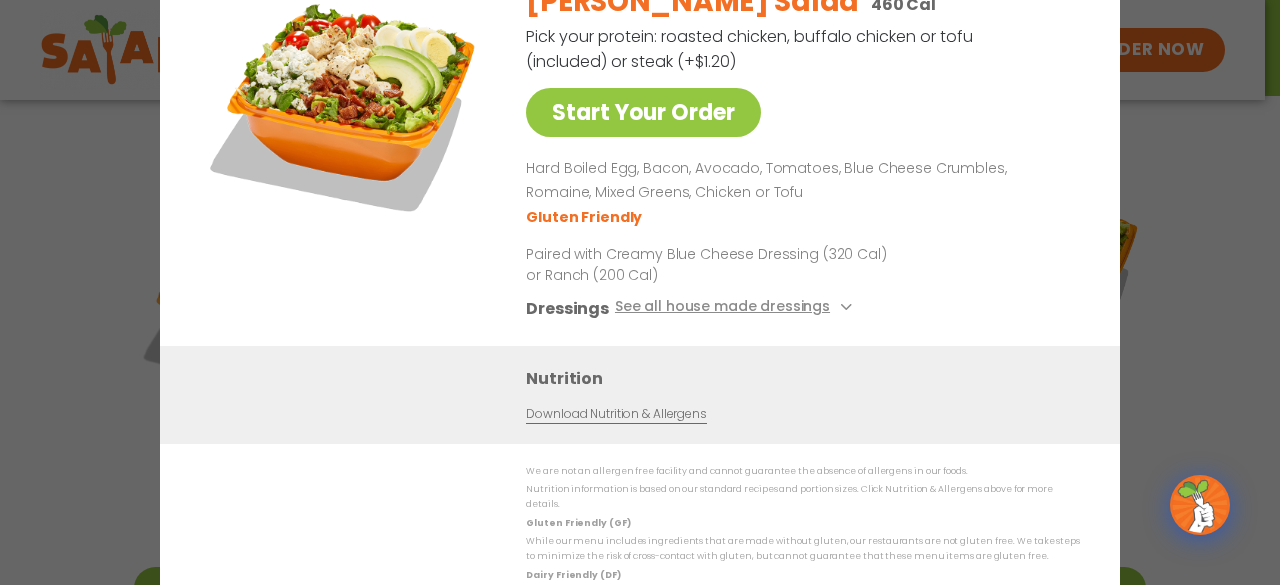 click on "Start Your Order Cobb Salad  460 Cal  Pick your protein: roasted chicken, buffalo chicken or tofu (included) or steak (+$1.20)   Start Your Order Hard Boiled Egg, Bacon, Avocado, Tomatoes, Blue Cheese Crumbles, Romaine, Mixed Greens, Chicken or Tofu Gluten Friendly Paired with Creamy Blue Cheese Dressing (320 Cal) or Ranch (200 Cal) Dressings   See all house made dressings    Creamy Blue Cheese GF   Balsamic Vinaigrette GF DF V   BBQ Ranch GF   Caesar GF   Creamy Greek GF   Jalapeño Ranch GF   Ranch GF   Thai Peanut GF DF Nutrition   Download Nutrition & Allergens We are not an allergen free facility and cannot guarantee the absence of allergens in our foods. Nutrition information is based on our standard recipes and portion sizes. Click Nutrition & Allergens above for more details. Gluten Friendly (GF) Dairy Friendly (DF)" at bounding box center [640, 292] 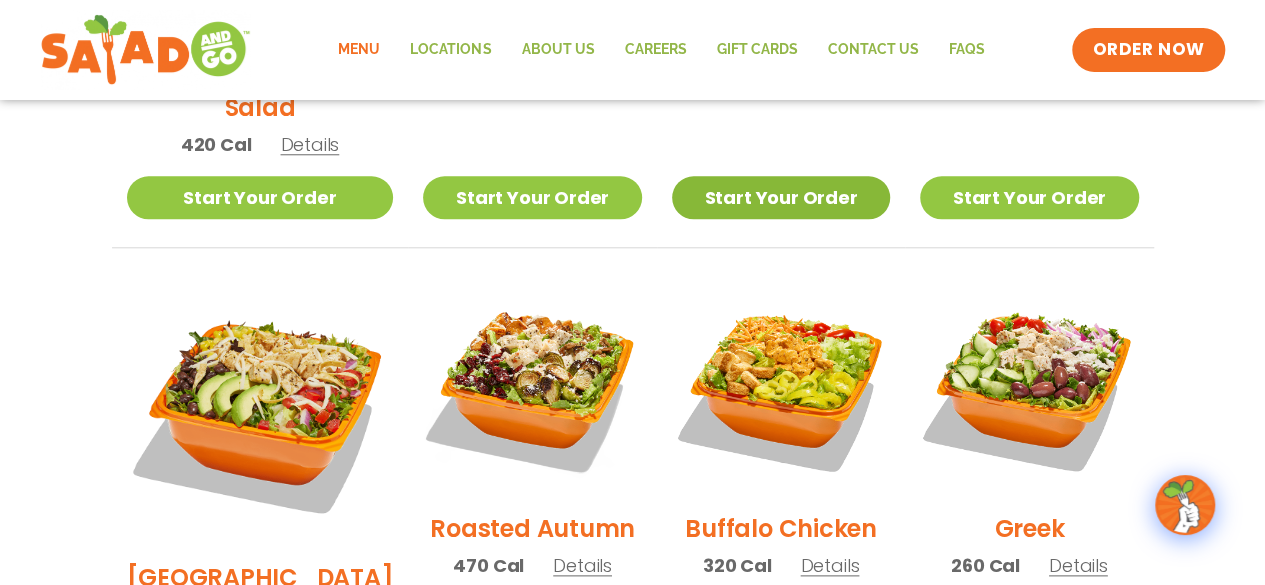 scroll, scrollTop: 1000, scrollLeft: 0, axis: vertical 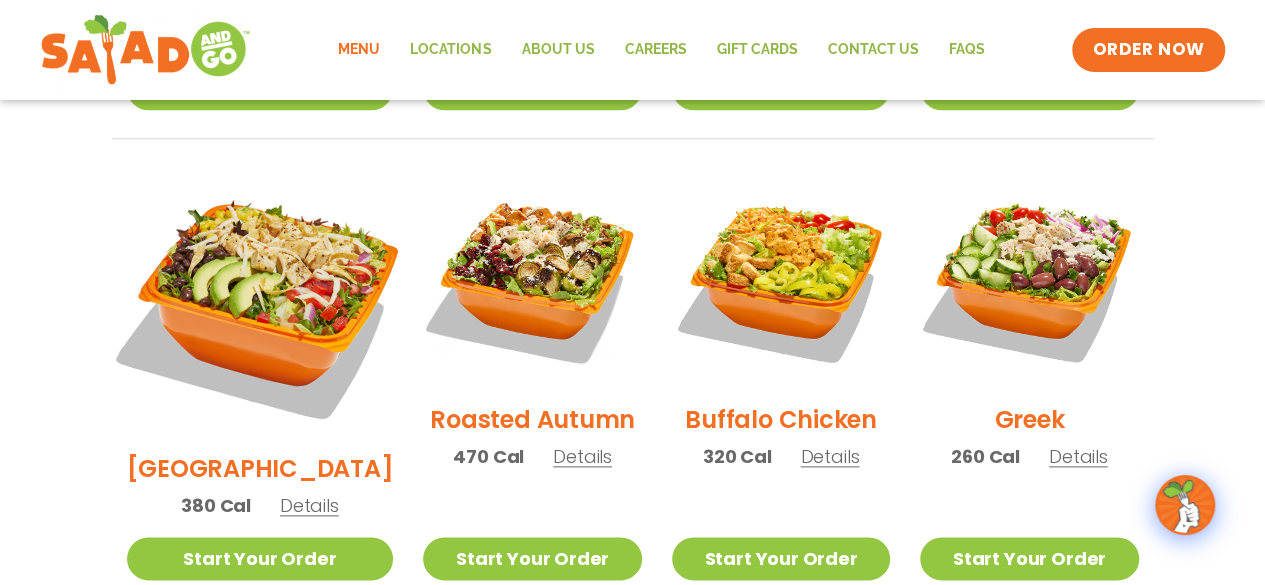 click at bounding box center [259, 302] 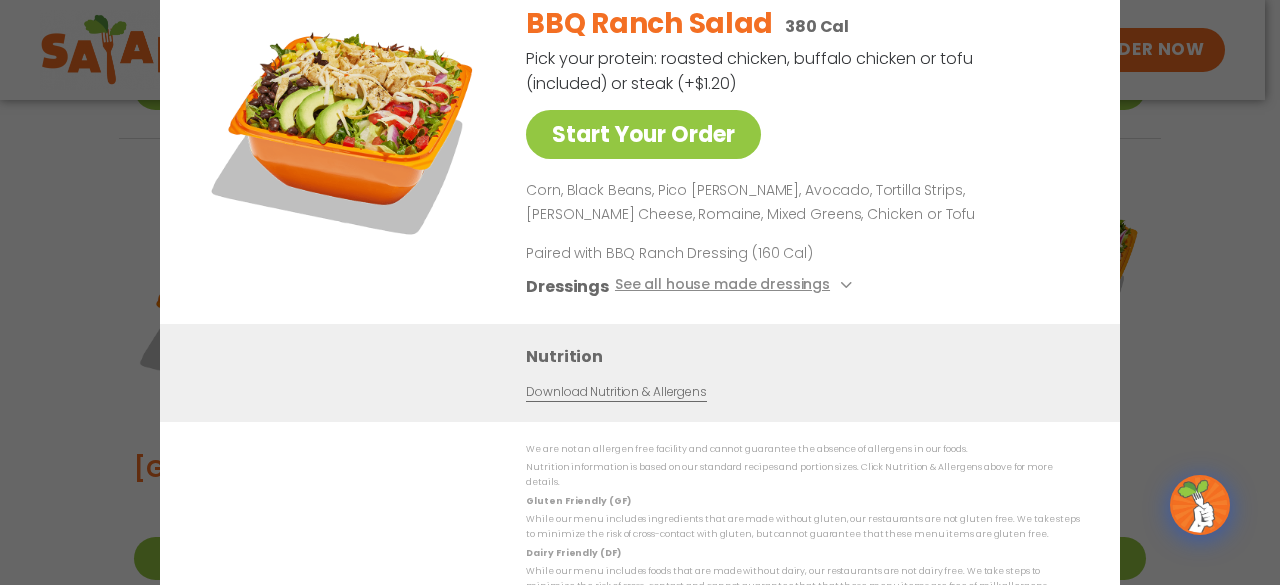 click on "Start Your Order BBQ Ranch Salad  380 Cal  Pick your protein: roasted chicken, buffalo chicken or tofu (included) or steak (+$1.20)   Start Your Order Corn, Black Beans, Pico de Gallo, Avocado, Tortilla Strips, Pepper Jack Cheese, Romaine, Mixed Greens, Chicken or Tofu Paired with BBQ Ranch Dressing (160 Cal) Dressings   See all house made dressings    BBQ Ranch GF   Balsamic Vinaigrette GF DF V   Caesar GF   Creamy Blue Cheese GF   Creamy Greek GF   Jalapeño Ranch GF   Ranch GF   Thai Peanut GF DF Nutrition   Download Nutrition & Allergens We are not an allergen free facility and cannot guarantee the absence of allergens in our foods. Nutrition information is based on our standard recipes and portion sizes. Click Nutrition & Allergens above for more details. Gluten Friendly (GF) Dairy Friendly (DF)" at bounding box center (640, 292) 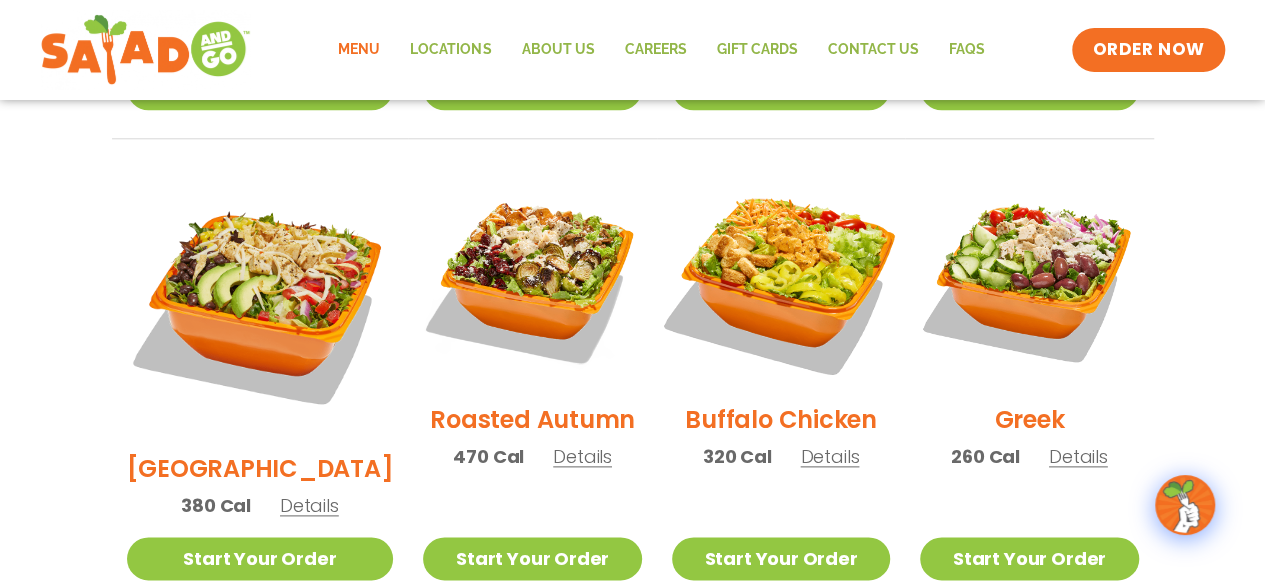 click at bounding box center [781, 278] 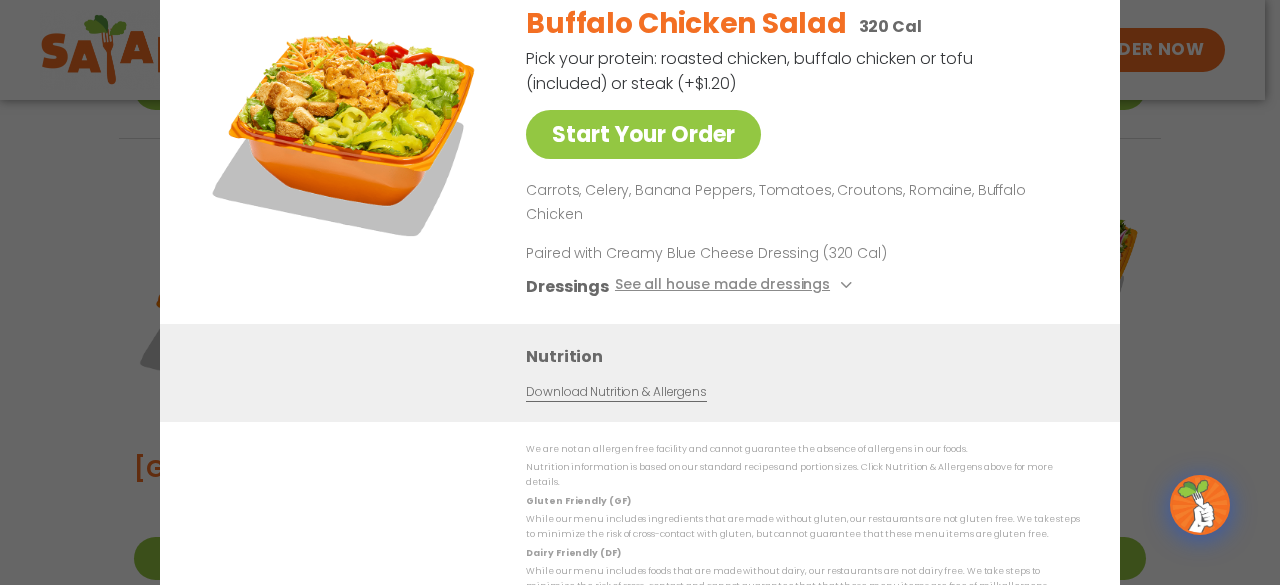 click on "Start Your Order Buffalo Chicken Salad  320 Cal  Pick your protein: roasted chicken, buffalo chicken or tofu (included) or steak (+$1.20)   Start Your Order Carrots, Celery, Banana Peppers, Tomatoes, Croutons, Romaine, Buffalo Chicken Paired with Creamy Blue Cheese Dressing (320 Cal) Dressings   See all house made dressings    Creamy Blue Cheese GF   Balsamic Vinaigrette GF DF V   BBQ Ranch GF   Caesar GF   Creamy Greek GF   Jalapeño Ranch GF   Ranch GF   Thai Peanut GF DF Nutrition   Download Nutrition & Allergens We are not an allergen free facility and cannot guarantee the absence of allergens in our foods. Nutrition information is based on our standard recipes and portion sizes. Click Nutrition & Allergens above for more details. Gluten Friendly (GF) While our menu includes ingredients that are made without gluten, our restaurants are not gluten free. We take steps to minimize the risk of cross-contact with gluten, but cannot guarantee that these menu items are gluten free. Dairy Friendly (DF)" at bounding box center [640, 292] 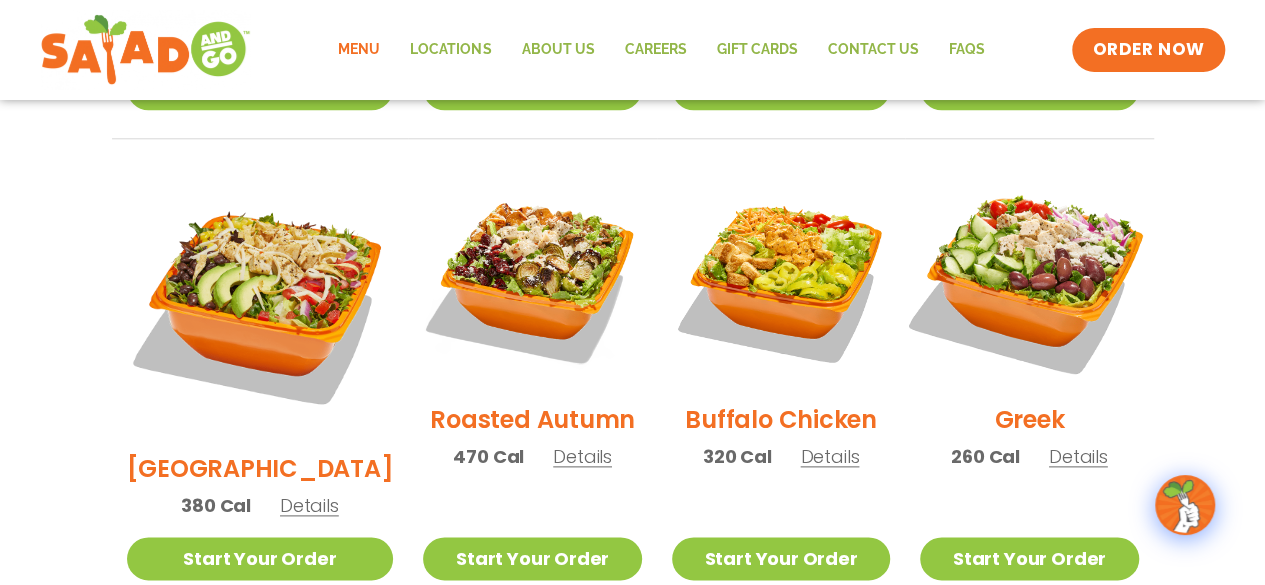 click at bounding box center (1029, 278) 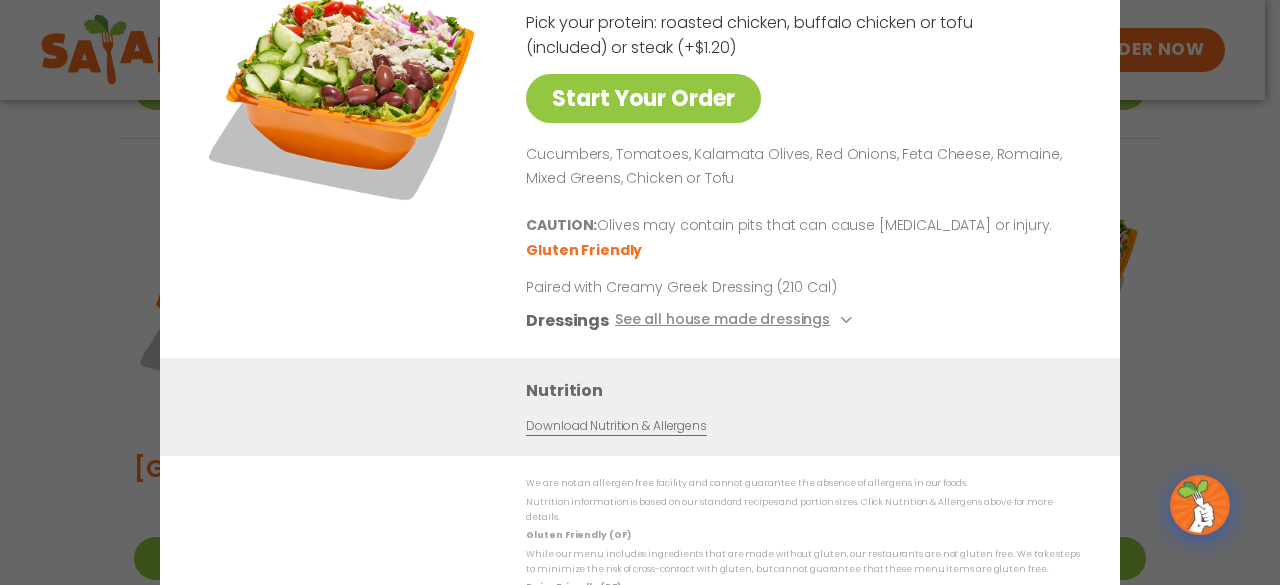 click on "Start Your Order Greek Salad  260 Cal  Pick your protein: roasted chicken, buffalo chicken or tofu (included) or steak (+$1.20)   Start Your Order Cucumbers, Tomatoes, Kalamata Olives, Red Onions, Feta Cheese, Romaine, Mixed Greens, Chicken or Tofu   CAUTION:  Olives may contain pits that can cause choking or injury. Gluten Friendly Paired with Creamy Greek Dressing (210 Cal) Dressings   See all house made dressings    Creamy Greek GF   Balsamic Vinaigrette GF DF V   BBQ Ranch GF   Caesar GF   Creamy Blue Cheese GF   Jalapeño Ranch GF   Ranch GF   Thai Peanut GF DF Nutrition   Download Nutrition & Allergens We are not an allergen free facility and cannot guarantee the absence of allergens in our foods. Nutrition information is based on our standard recipes and portion sizes. Click Nutrition & Allergens above for more details. Gluten Friendly (GF) Dairy Friendly (DF)" at bounding box center (640, 292) 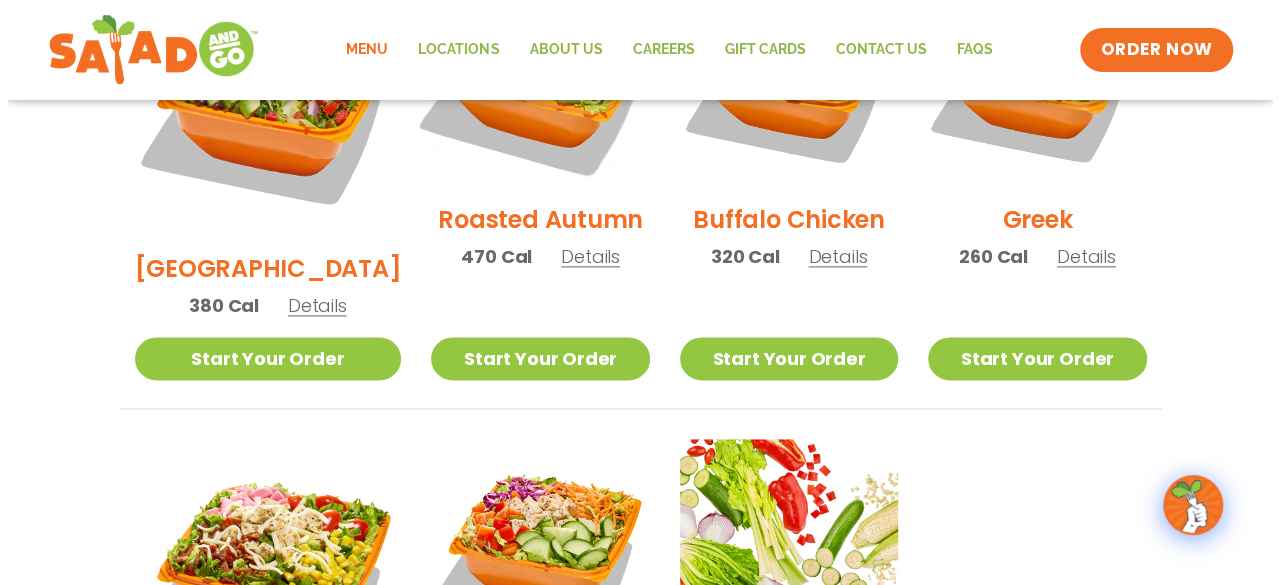 scroll, scrollTop: 1400, scrollLeft: 0, axis: vertical 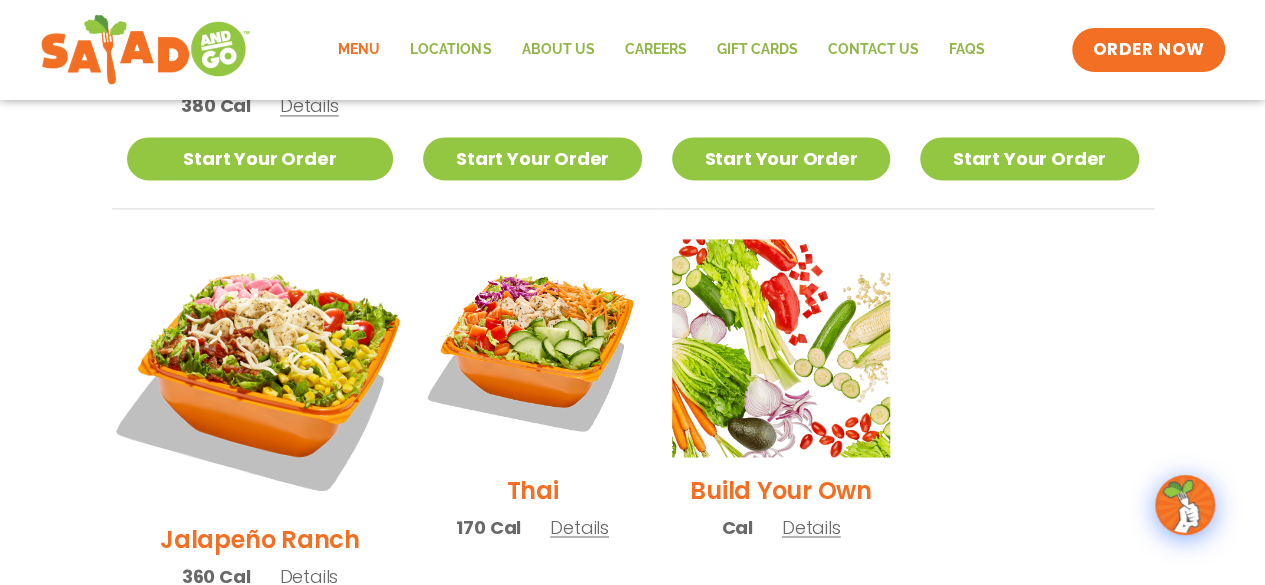 click at bounding box center (259, 372) 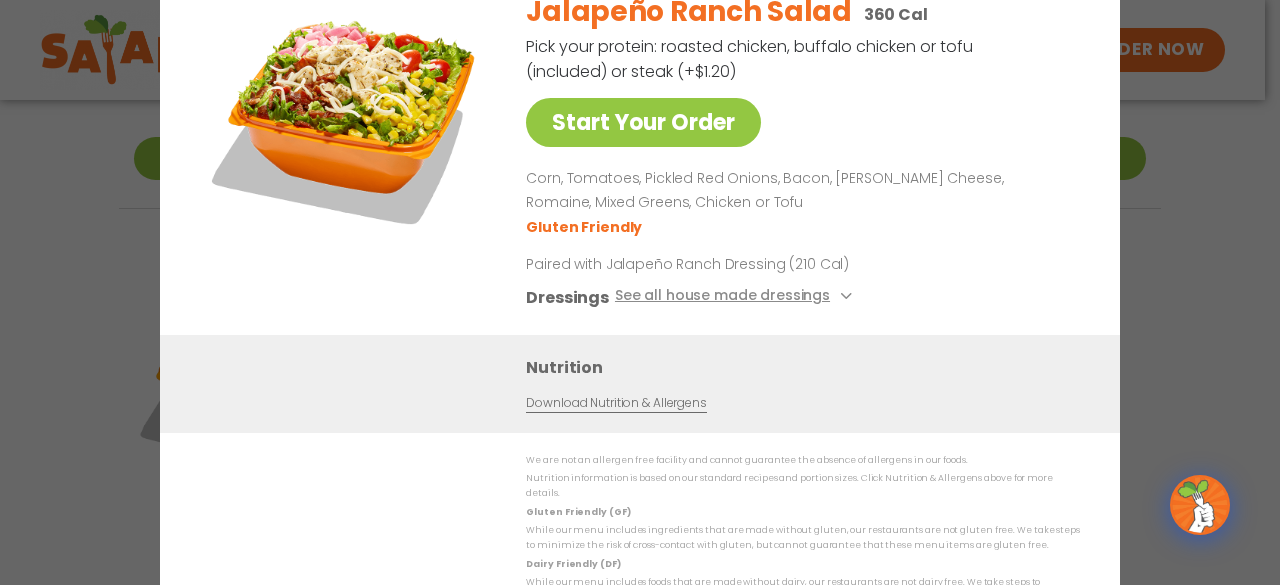 click on "Start Your Order Jalapeño Ranch Salad  360 Cal  Pick your protein: roasted chicken, buffalo chicken or tofu (included) or steak (+$1.20)   Start Your Order Corn, Tomatoes, Pickled Red Onions, Bacon, Pepper Jack Cheese, Romaine, Mixed Greens, Chicken or Tofu Gluten Friendly Paired with Jalapeño Ranch Dressing (210 Cal) Dressings   See all house made dressings    Jalapeño Ranch GF   Balsamic Vinaigrette GF DF V   BBQ Ranch GF   Caesar GF   Creamy Blue Cheese GF   Creamy Greek GF   Ranch GF   Thai Peanut GF DF Nutrition   Download Nutrition & Allergens We are not an allergen free facility and cannot guarantee the absence of allergens in our foods. Nutrition information is based on our standard recipes and portion sizes. Click Nutrition & Allergens above for more details. Gluten Friendly (GF) Dairy Friendly (DF)" at bounding box center [640, 292] 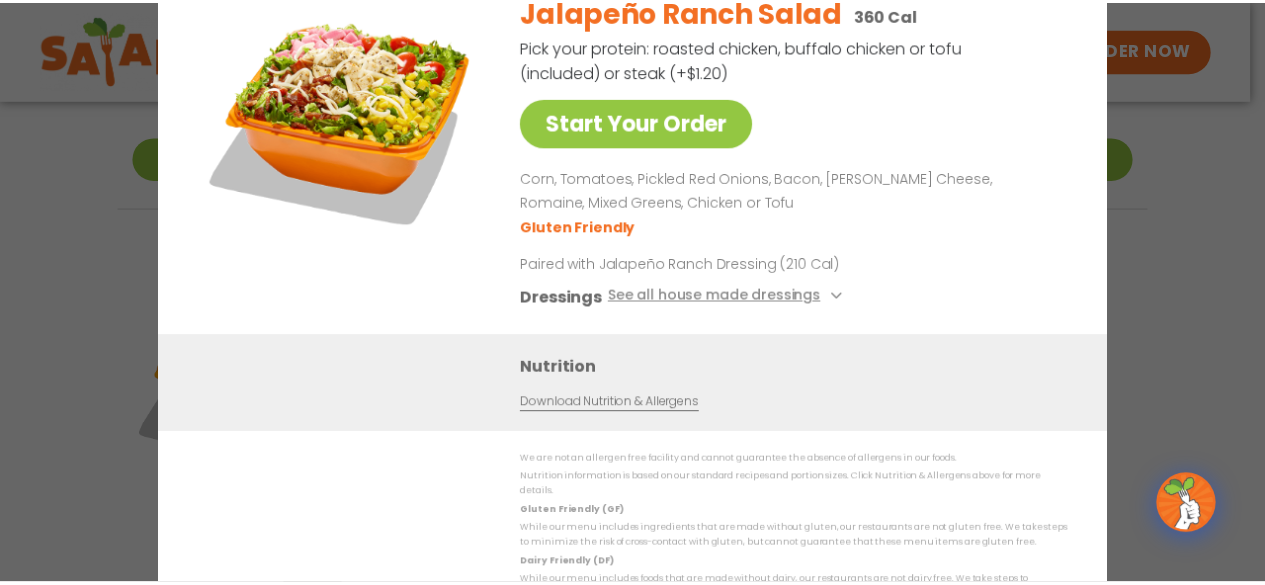 scroll, scrollTop: 1382, scrollLeft: 0, axis: vertical 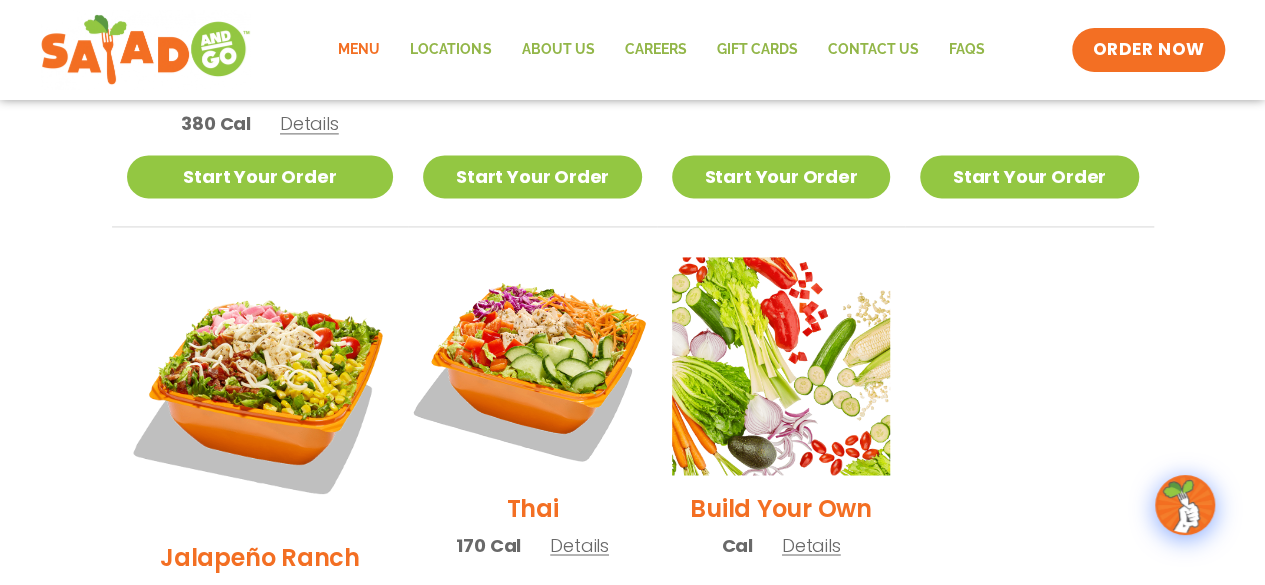 click at bounding box center (532, 366) 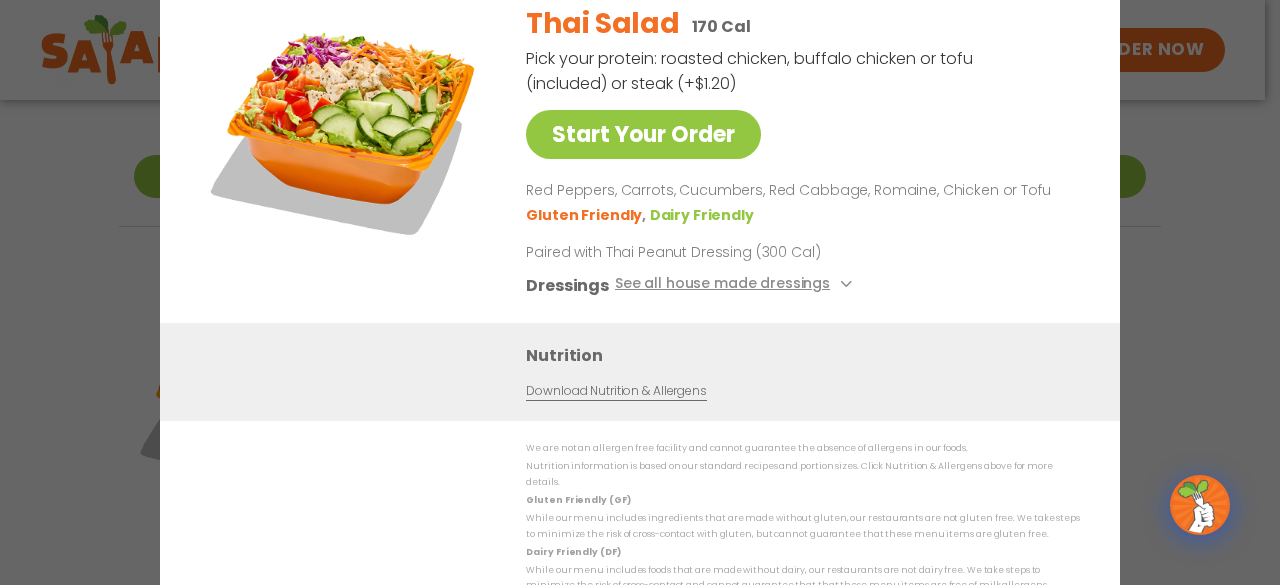 click on "Start Your Order Thai Salad  170 Cal  Pick your protein: roasted chicken, buffalo chicken or tofu (included) or steak (+$1.20)   Start Your Order Red Peppers, Carrots, Cucumbers, Red Cabbage, Romaine, Chicken or Tofu Gluten Friendly Dairy Friendly Paired with Thai Peanut Dressing (300 Cal) Dressings   See all house made dressings    Thai Peanut GF DF   Balsamic Vinaigrette GF DF V   BBQ Ranch GF   Caesar GF   Creamy Blue Cheese GF   Creamy Greek GF   Jalapeño Ranch GF   Ranch GF Nutrition   Download Nutrition & Allergens We are not an allergen free facility and cannot guarantee the absence of allergens in our foods. Nutrition information is based on our standard recipes and portion sizes. Click Nutrition & Allergens above for more details. Gluten Friendly (GF) While our menu includes ingredients that are made without gluten, our restaurants are not gluten free. We take steps to minimize the risk of cross-contact with gluten, but cannot guarantee that these menu items are gluten free." at bounding box center (640, 292) 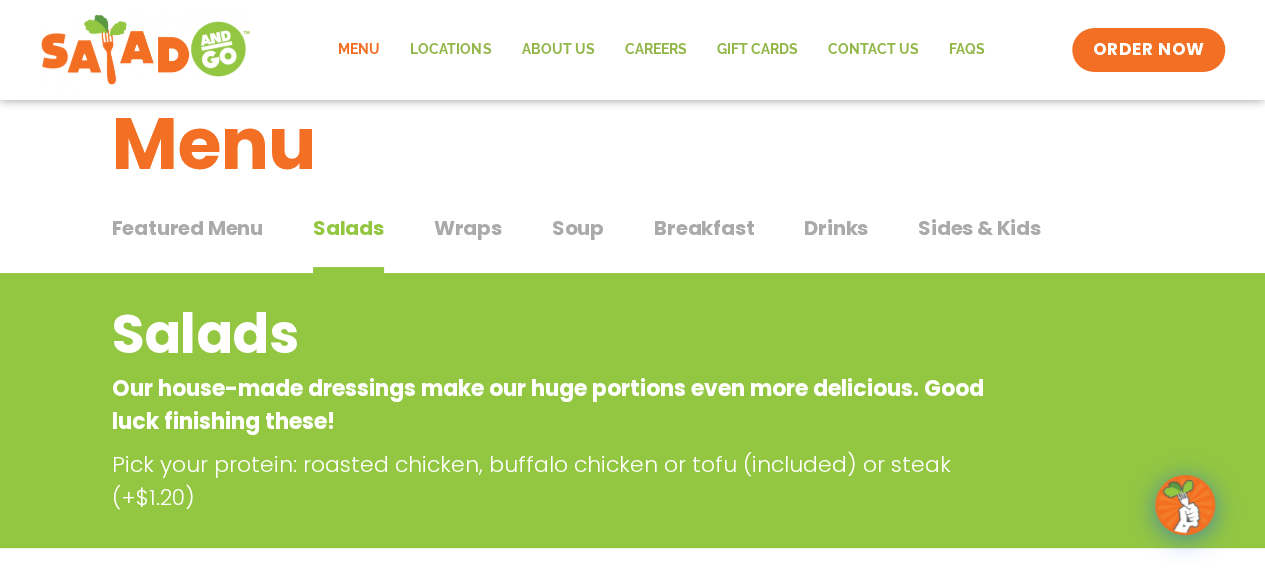 scroll, scrollTop: 0, scrollLeft: 0, axis: both 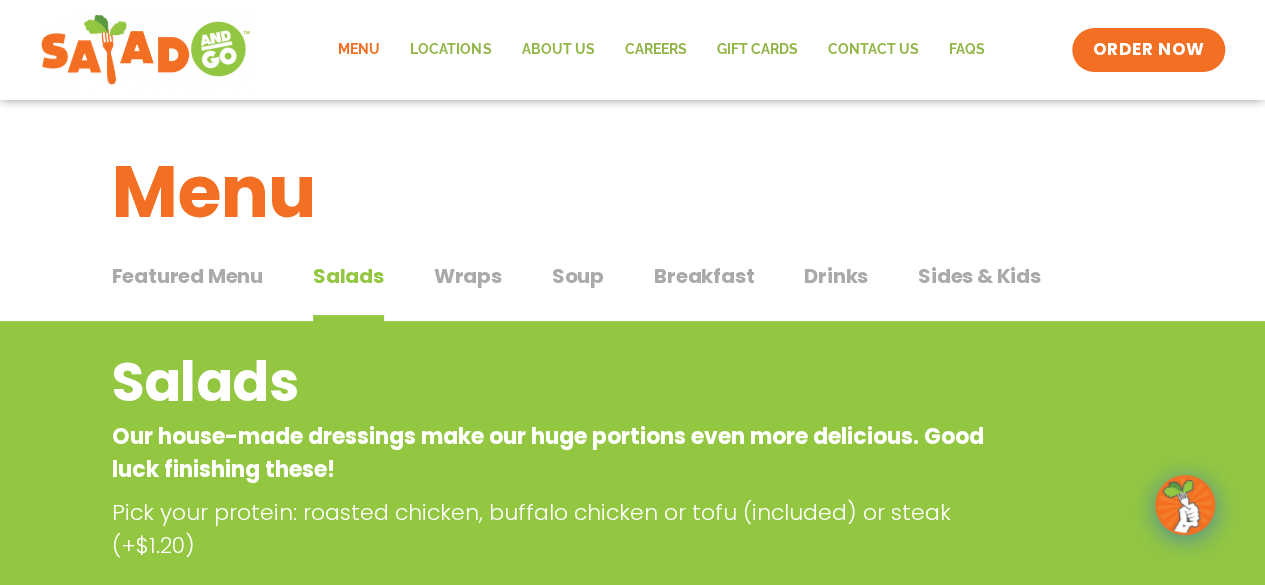 click on "Breakfast" at bounding box center (704, 276) 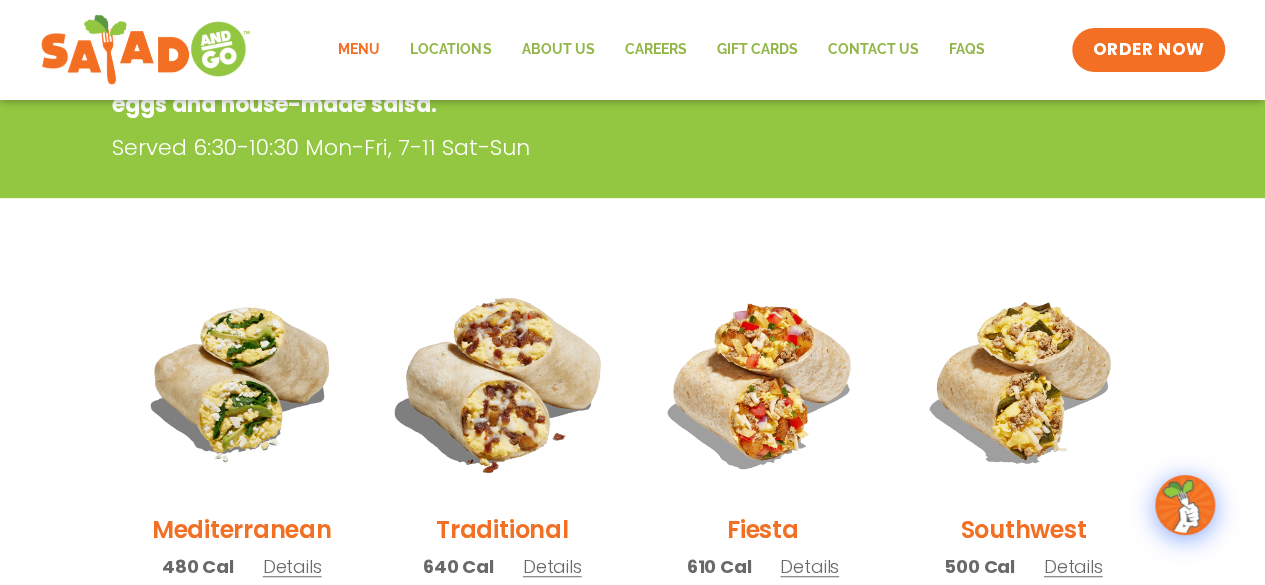 scroll, scrollTop: 500, scrollLeft: 0, axis: vertical 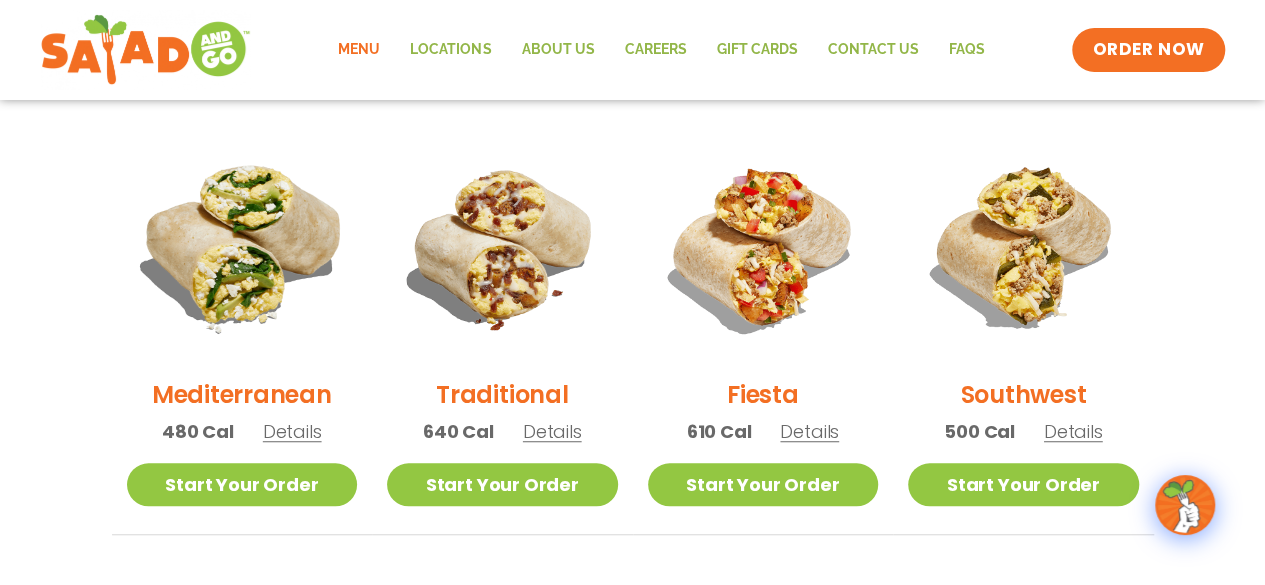 click at bounding box center (241, 246) 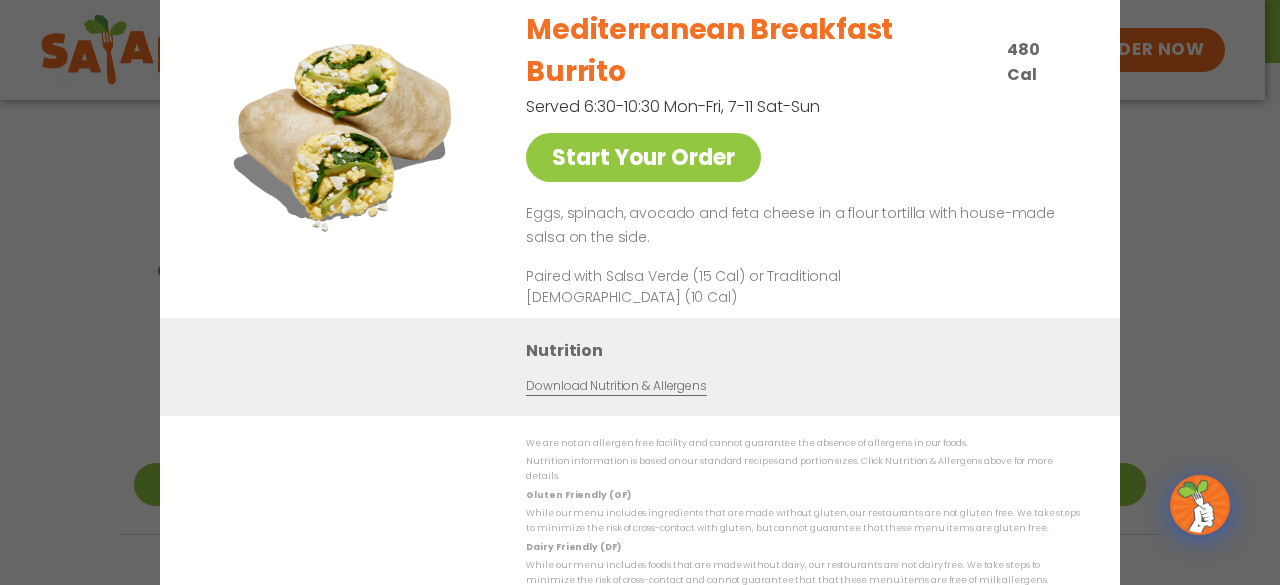 click on "Start Your Order Mediterranean Breakfast Burrito  480 Cal  Served 6:30-10:30 Mon-Fri, 7-11 Sat-Sun   Start Your Order Eggs, spinach, avocado and feta cheese in a flour tortilla with house-made salsa on the side. Paired with Salsa Verde (15 Cal) or Traditional Salsa (10 Cal) Nutrition   Download Nutrition & Allergens We are not an allergen free facility and cannot guarantee the absence of allergens in our foods. Nutrition information is based on our standard recipes and portion sizes. Click Nutrition & Allergens above for more details. Gluten Friendly (GF) While our menu includes ingredients that are made without gluten, our restaurants are not gluten free. We take steps to minimize the risk of cross-contact with gluten, but cannot guarantee that these menu items are gluten free. Dairy Friendly (DF)" at bounding box center (640, 292) 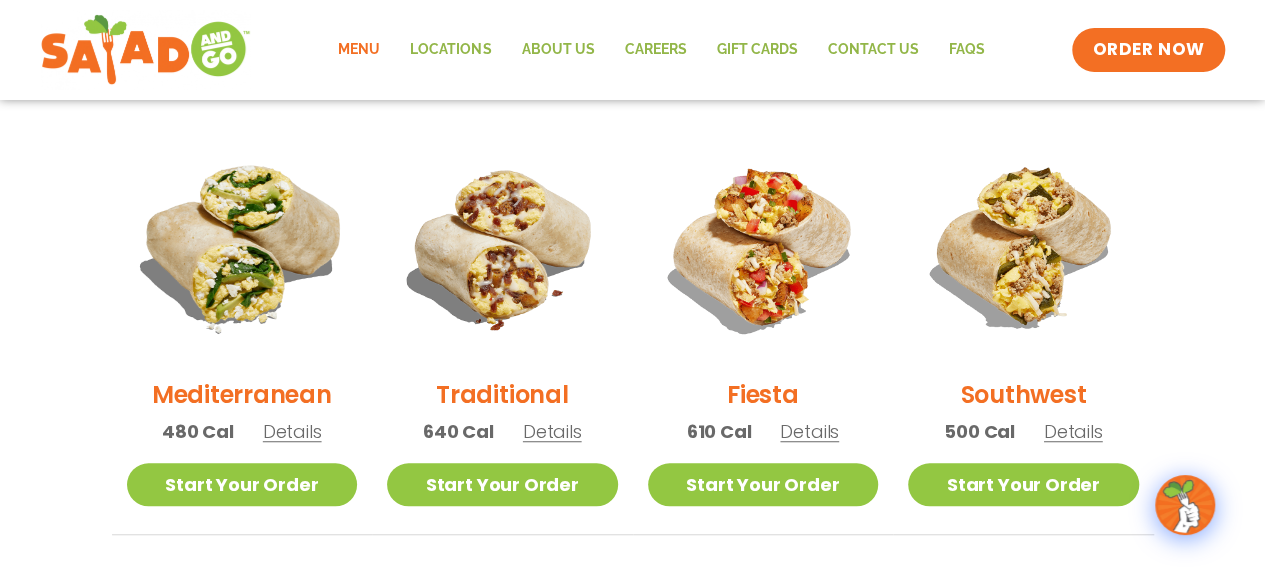 click at bounding box center [241, 246] 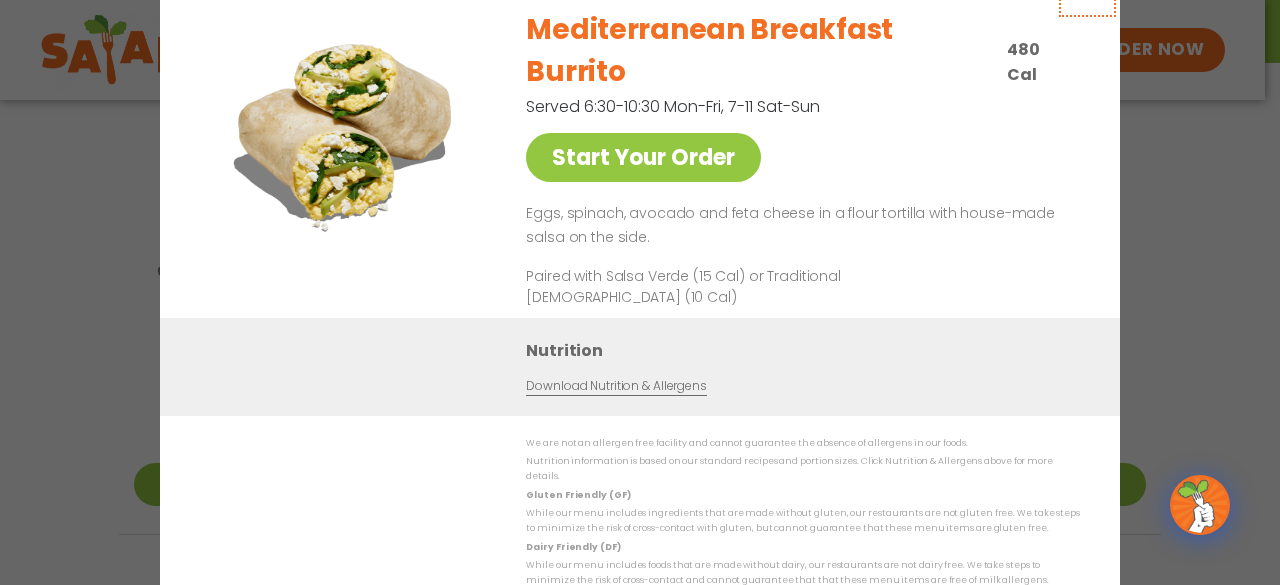 drag, startPoint x: 1083, startPoint y: 7, endPoint x: 1073, endPoint y: 5, distance: 10.198039 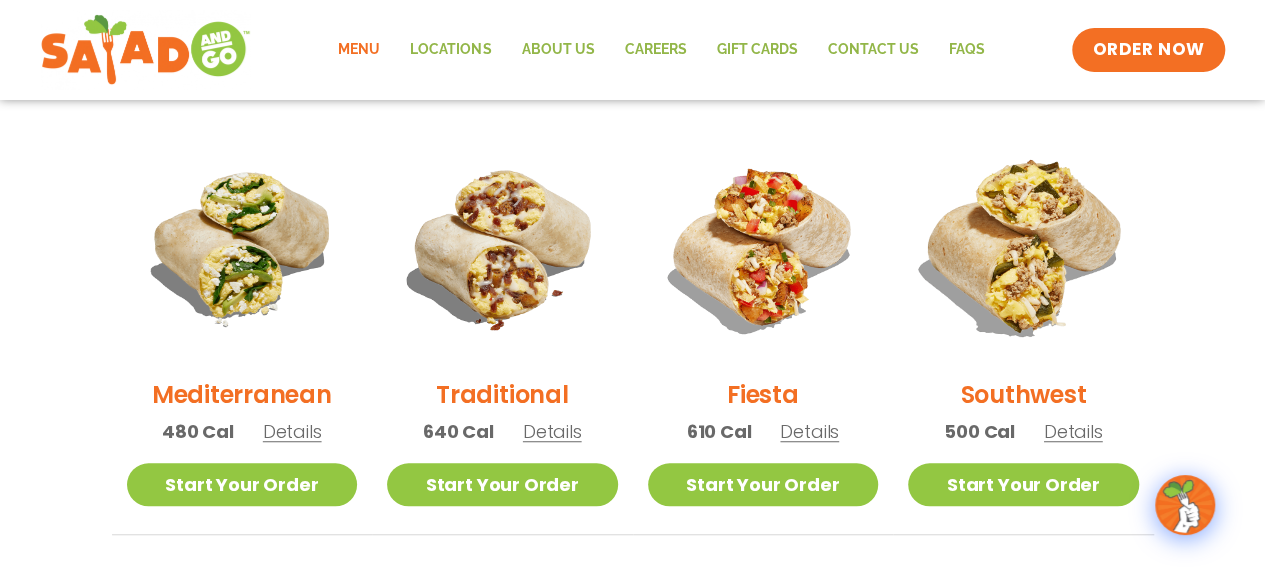 click at bounding box center (1023, 246) 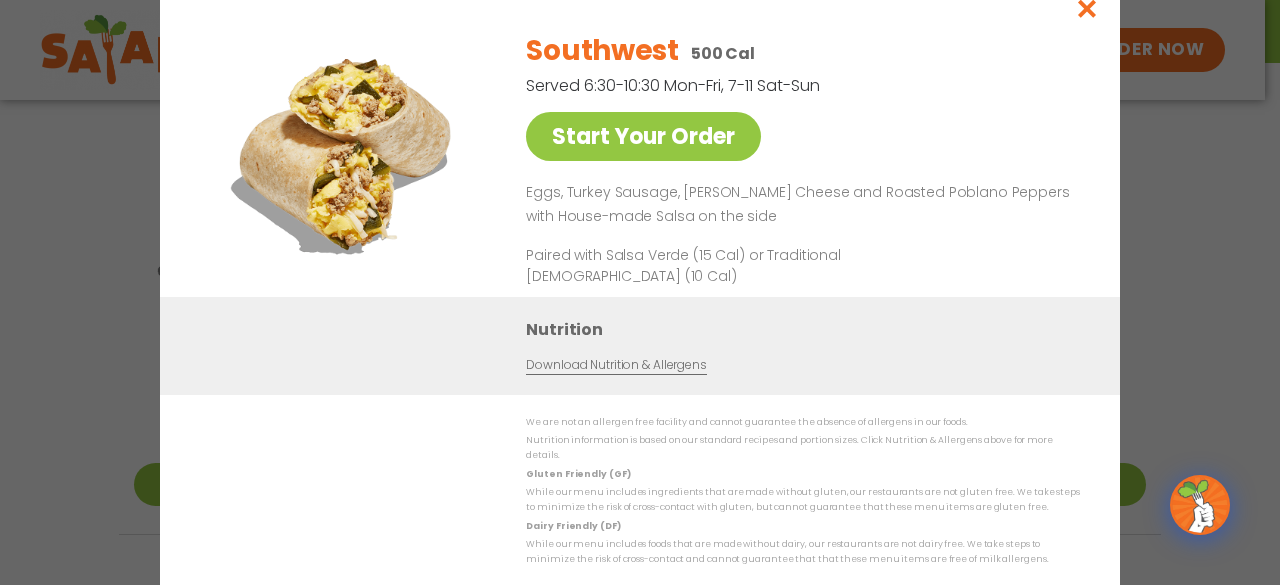 click on "Start Your Order Southwest  500 Cal  Served 6:30-10:30 Mon-Fri, 7-11 Sat-Sun   Start Your Order Eggs, Turkey Sausage, Pepper Jack Cheese and Roasted Poblano Peppers with House-made Salsa on the side Paired with Salsa Verde (15 Cal) or Traditional Salsa (10 Cal) Nutrition   Download Nutrition & Allergens We are not an allergen free facility and cannot guarantee the absence of allergens in our foods. Nutrition information is based on our standard recipes and portion sizes. Click Nutrition & Allergens above for more details. Gluten Friendly (GF) While our menu includes ingredients that are made without gluten, our restaurants are not gluten free. We take steps to minimize the risk of cross-contact with gluten, but cannot guarantee that these menu items are gluten free. Dairy Friendly (DF)" at bounding box center (640, 292) 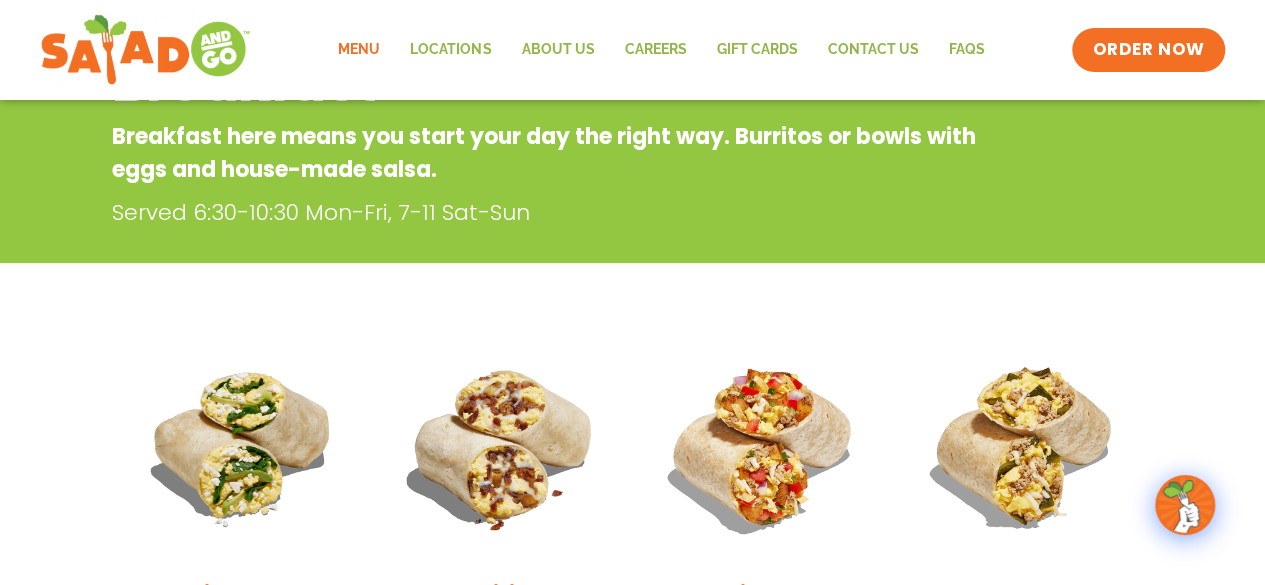 scroll, scrollTop: 0, scrollLeft: 0, axis: both 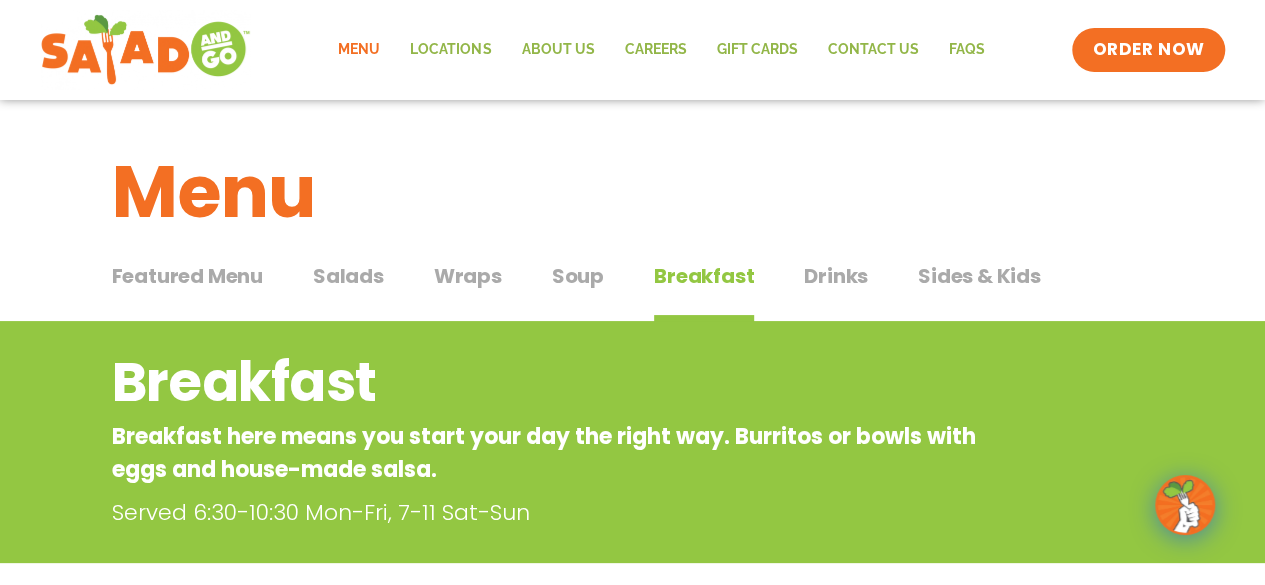 click on "Drinks" at bounding box center (836, 276) 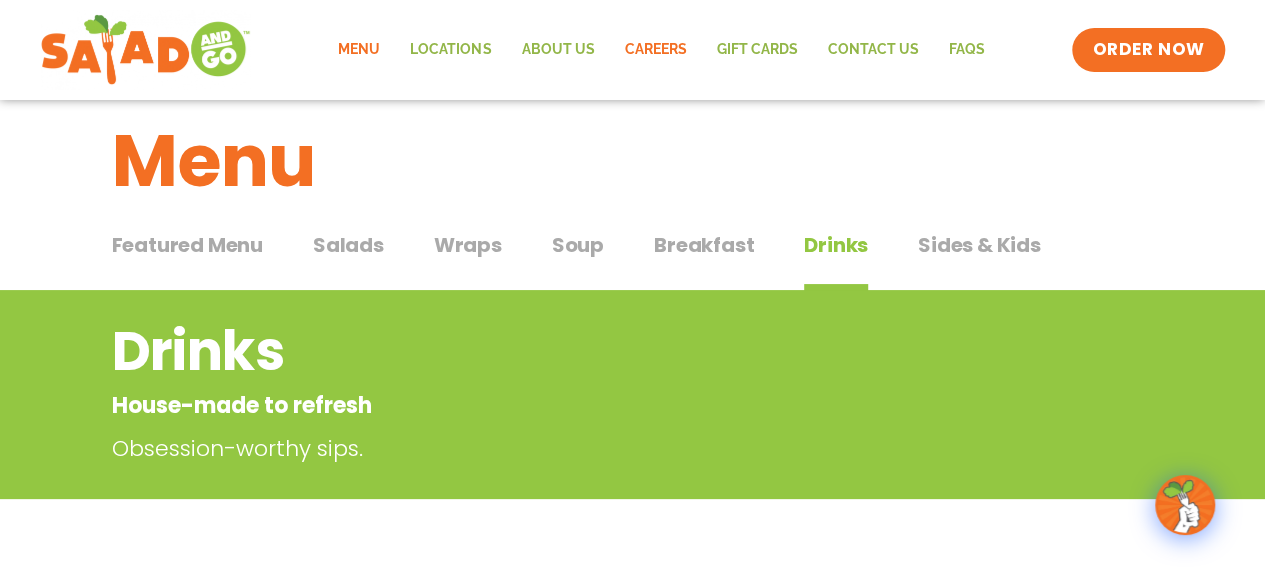 scroll, scrollTop: 0, scrollLeft: 0, axis: both 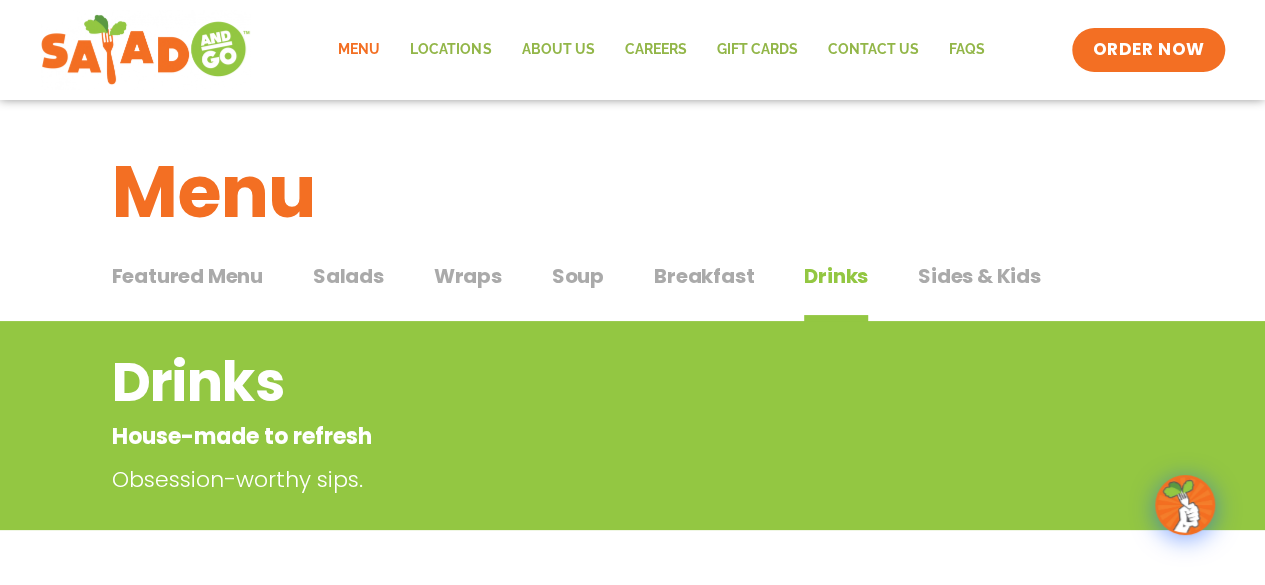 click on "Sides & Kids" at bounding box center [979, 276] 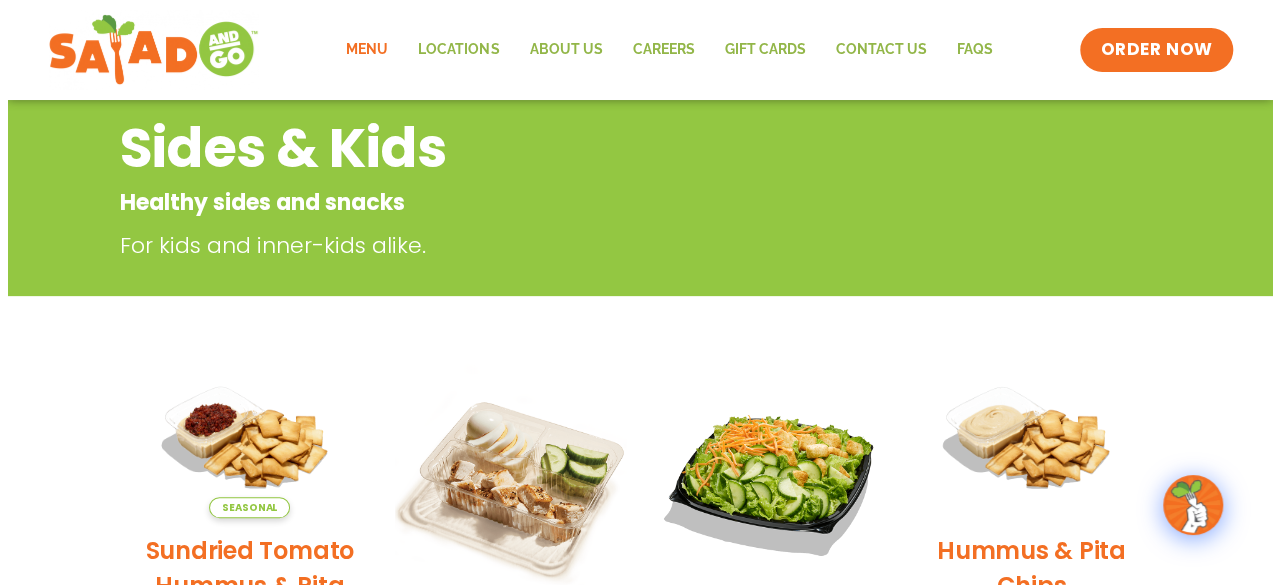 scroll, scrollTop: 300, scrollLeft: 0, axis: vertical 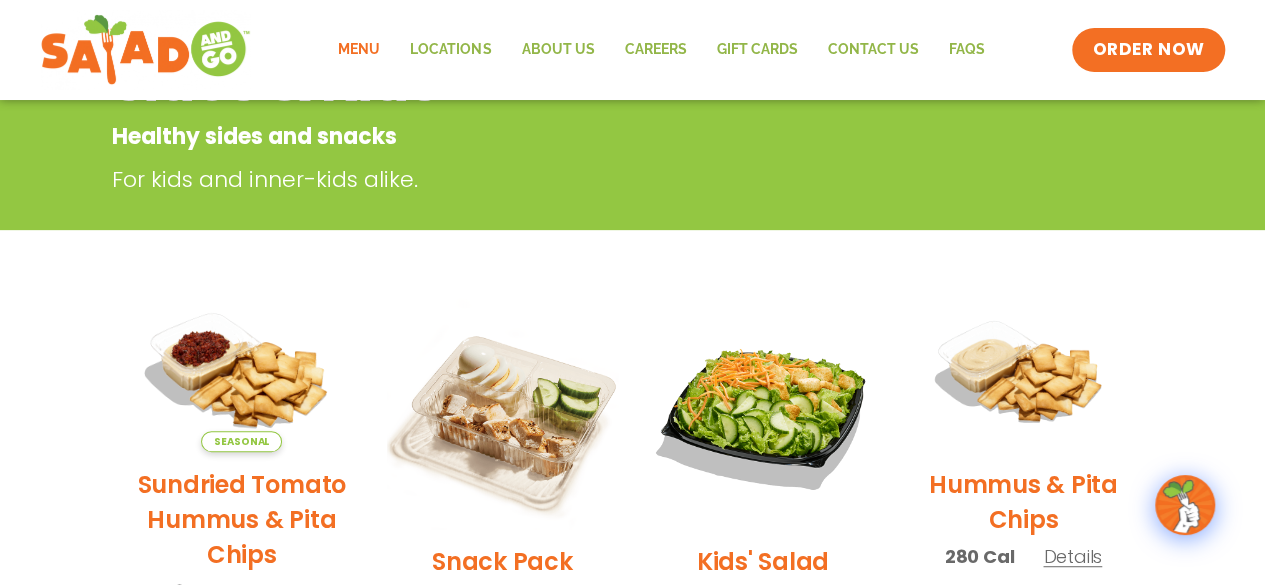 click at bounding box center [241, 375] 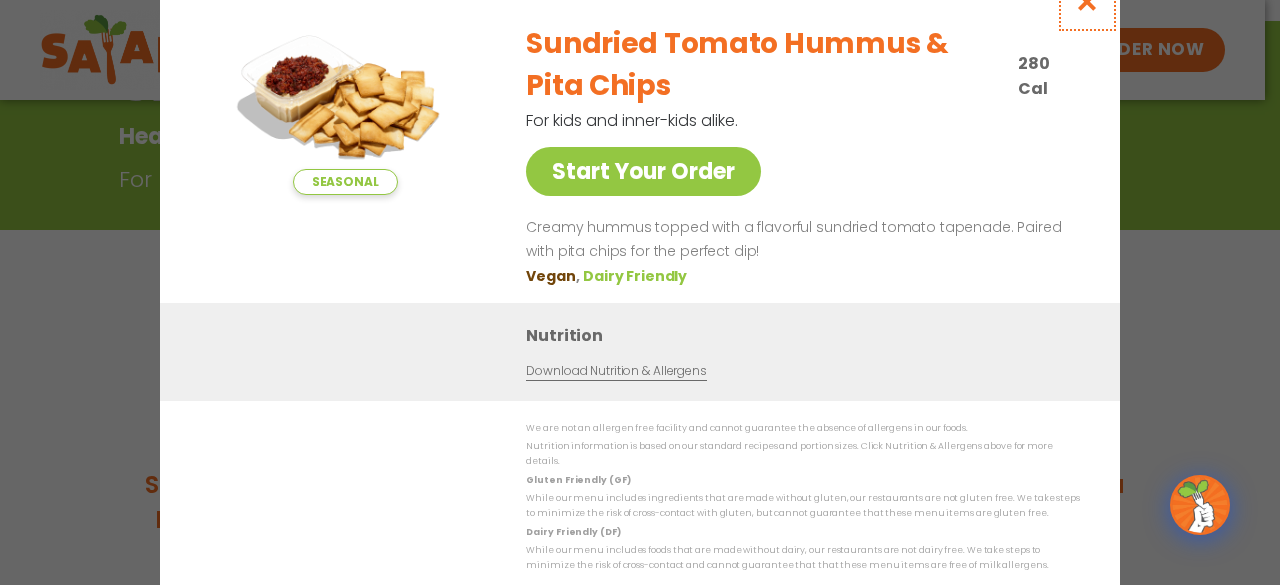 click at bounding box center (1087, 1) 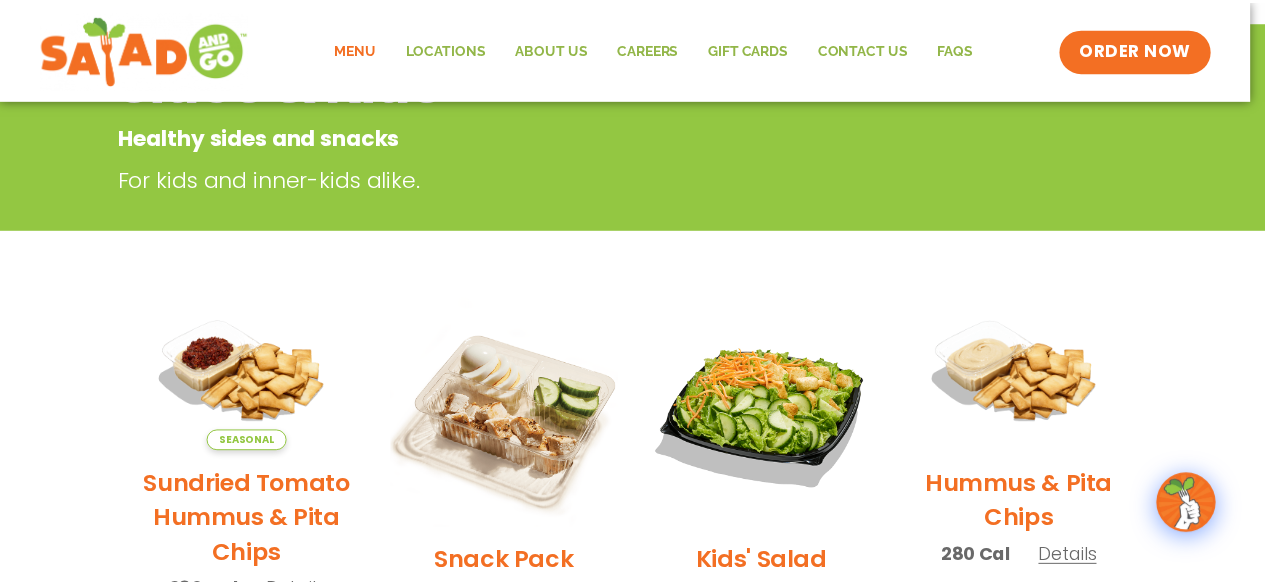 scroll, scrollTop: 320, scrollLeft: 0, axis: vertical 